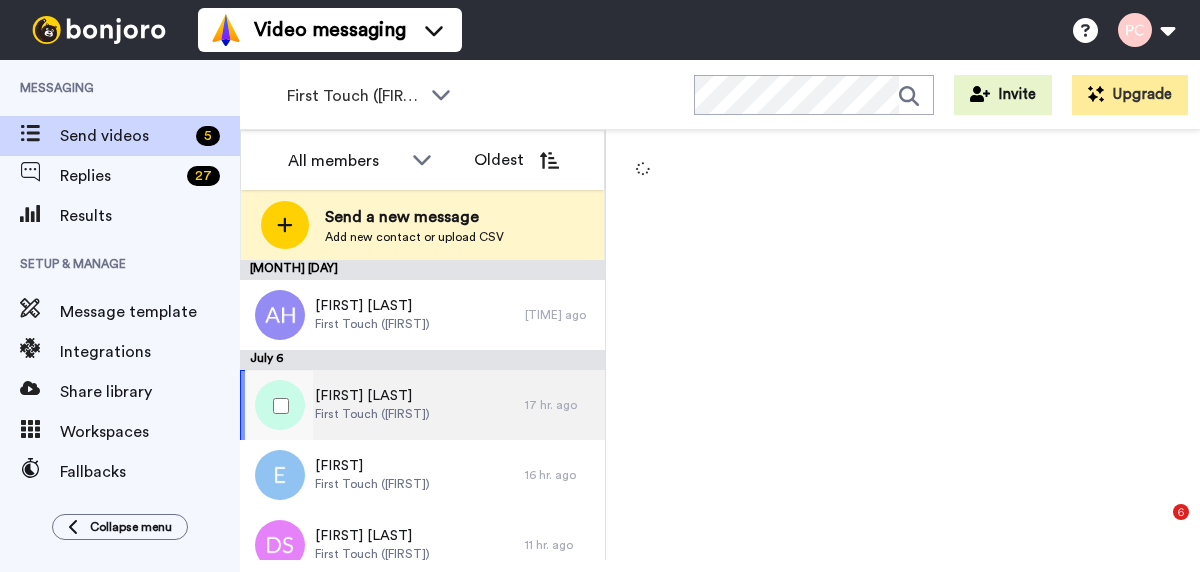 scroll, scrollTop: 0, scrollLeft: 0, axis: both 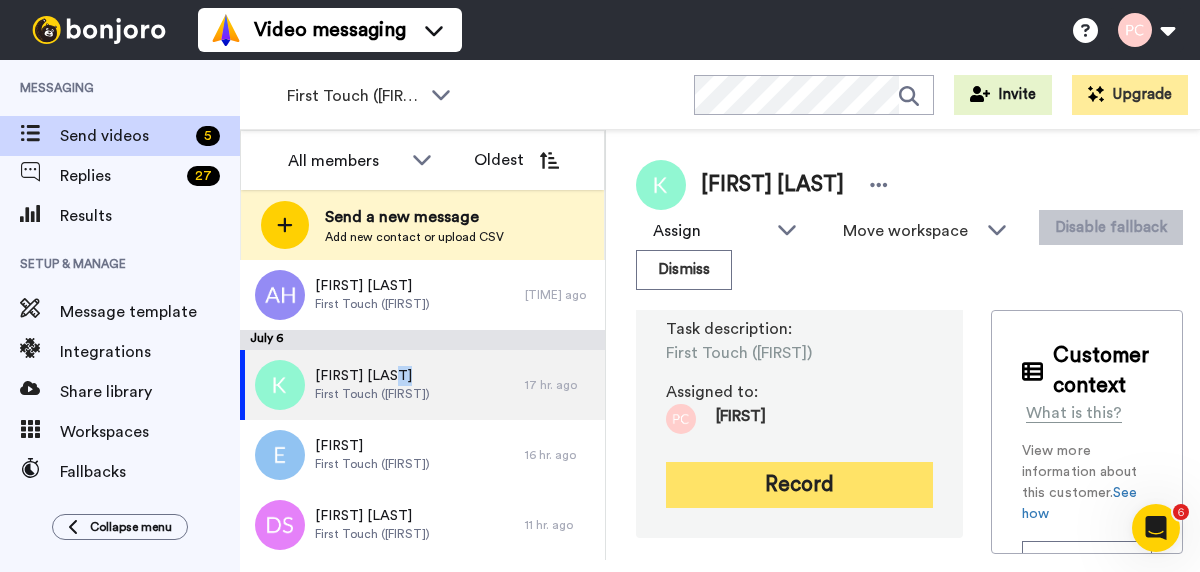 click on "Record" at bounding box center [799, 485] 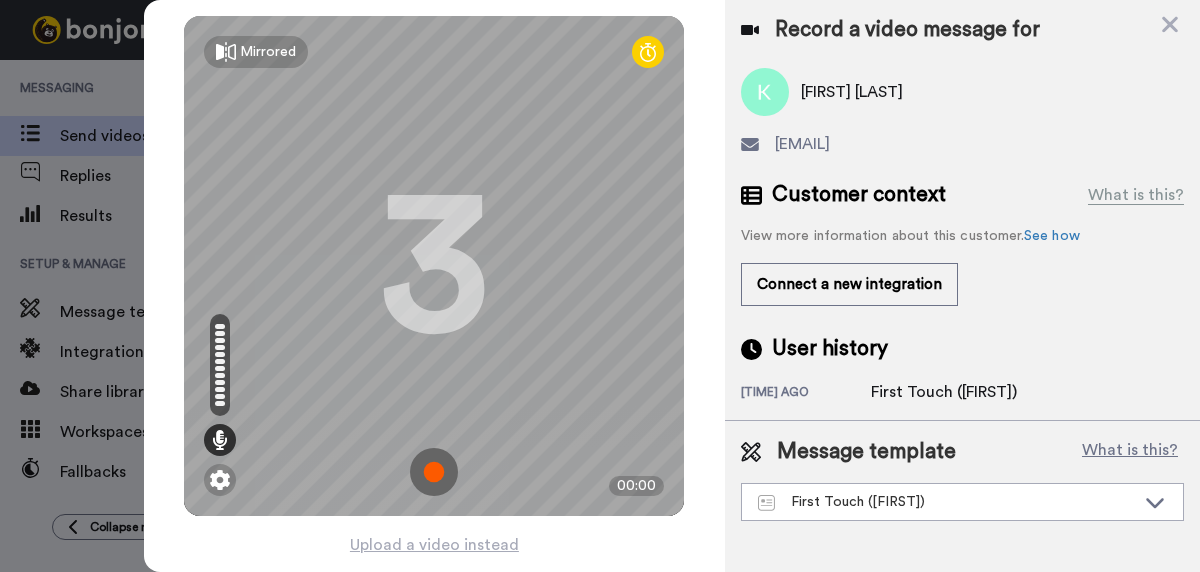 click at bounding box center [434, 472] 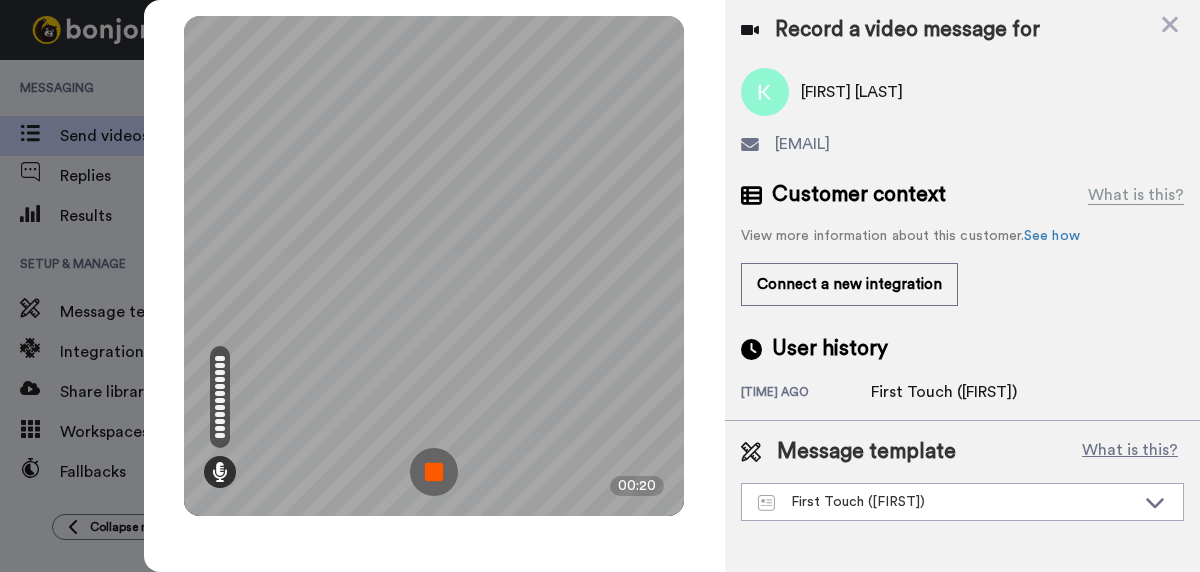 click at bounding box center [434, 472] 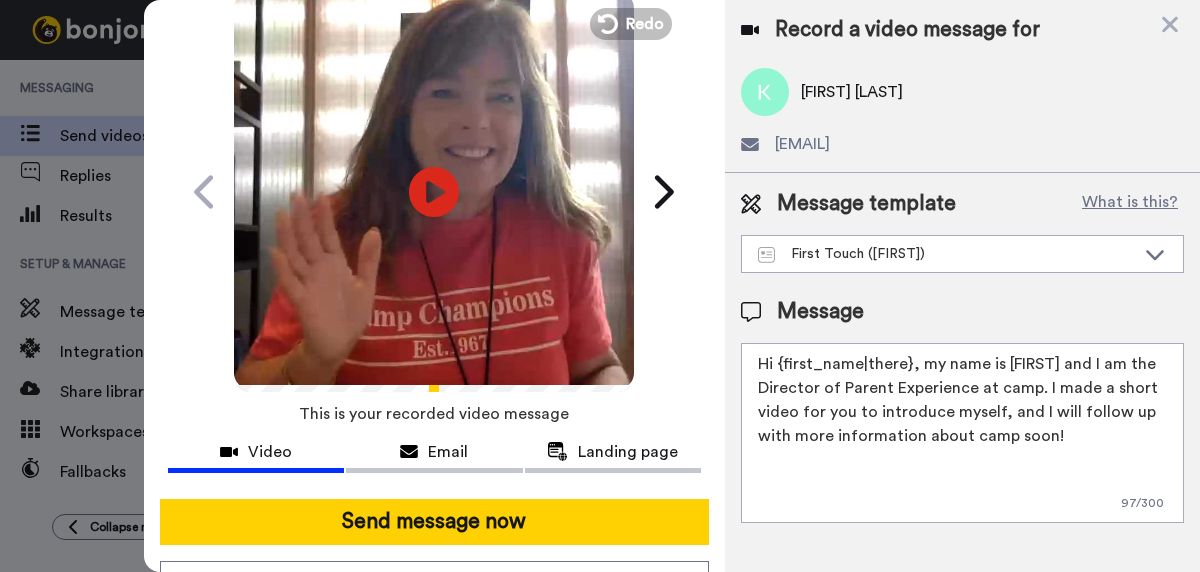 scroll, scrollTop: 91, scrollLeft: 0, axis: vertical 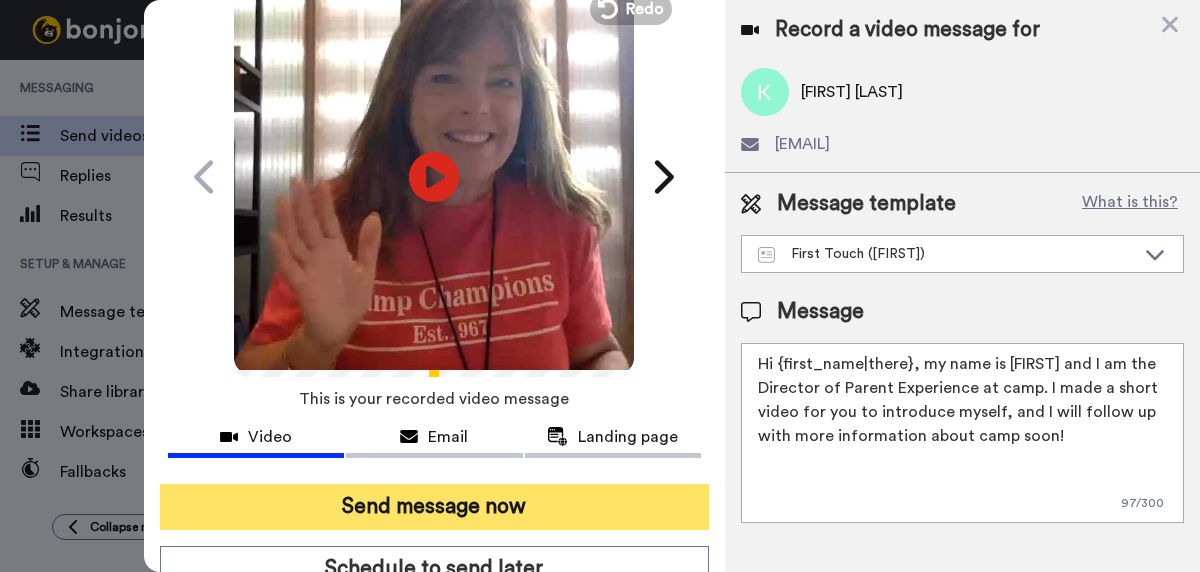 click on "Send message now" at bounding box center [434, 507] 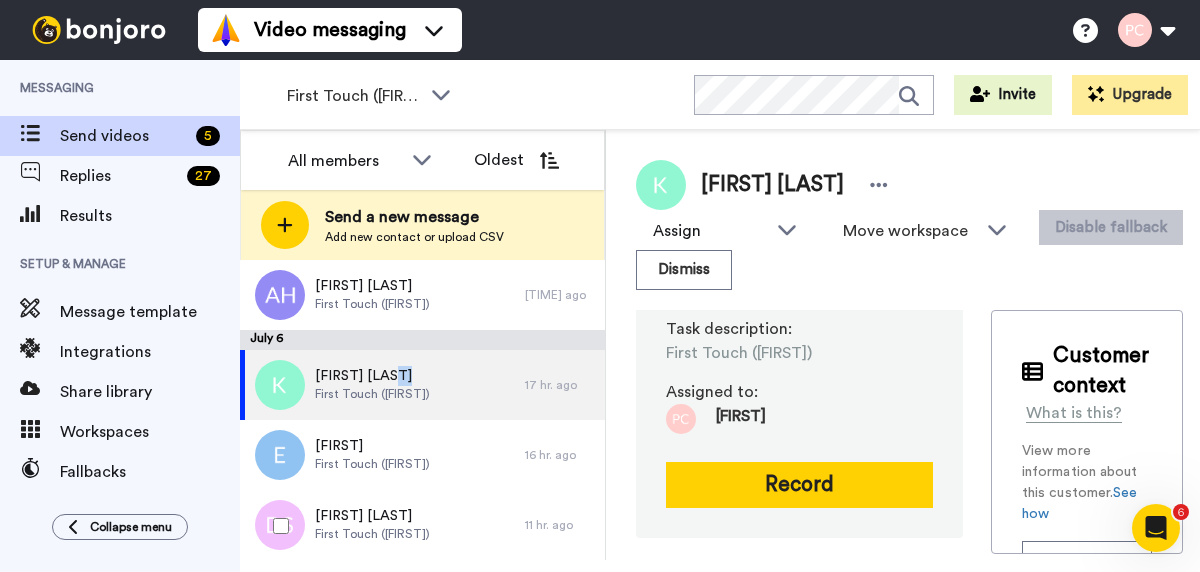 scroll, scrollTop: 0, scrollLeft: 0, axis: both 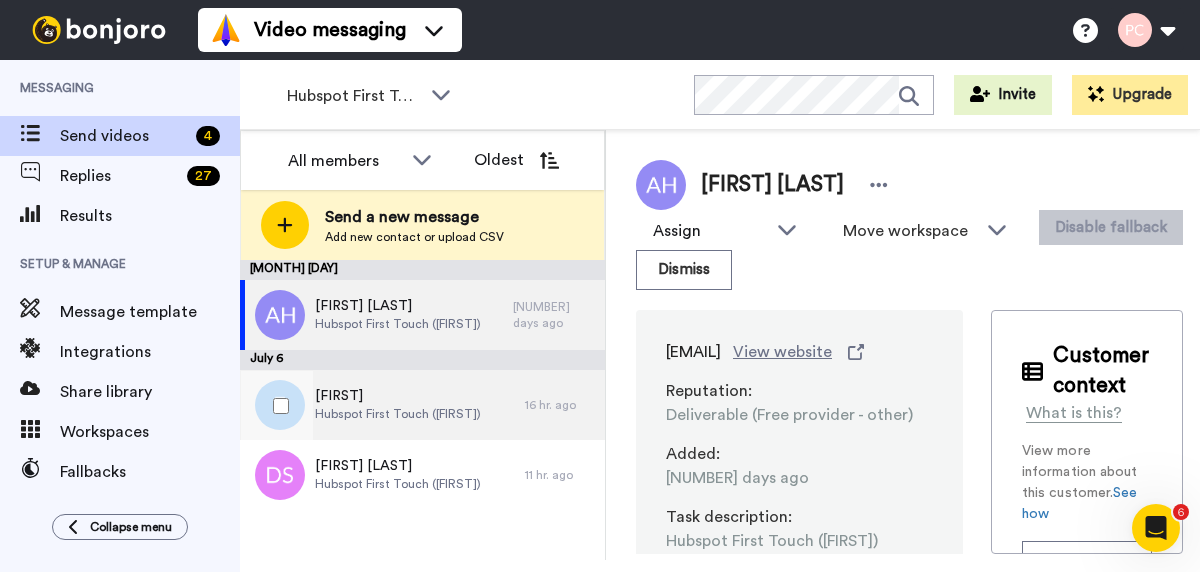 click on "Hubspot First Touch ([FIRST])" at bounding box center [398, 324] 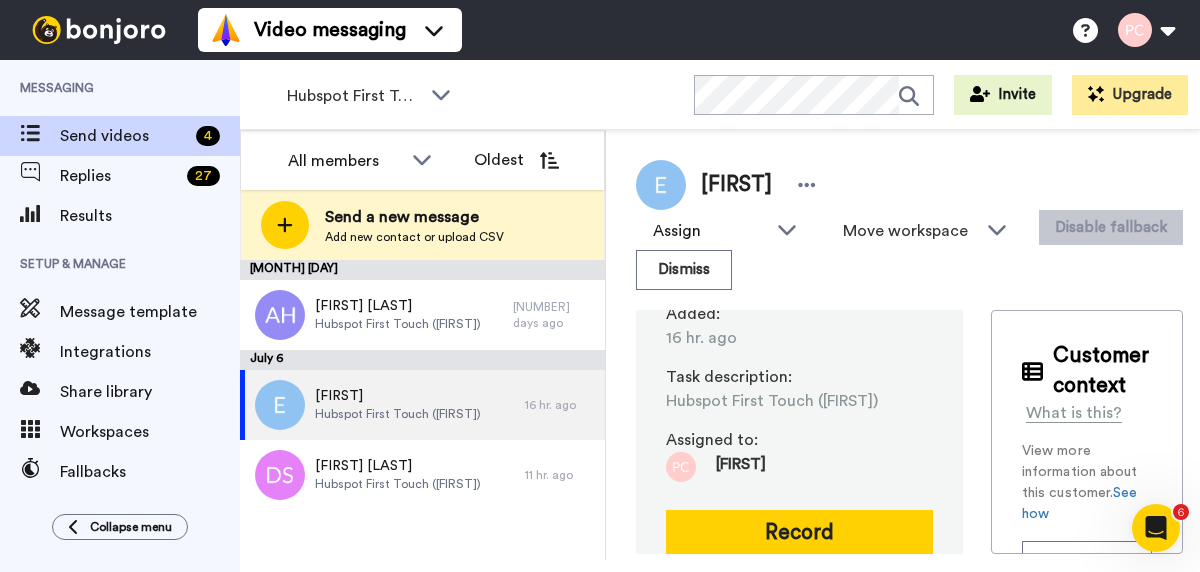 scroll, scrollTop: 160, scrollLeft: 0, axis: vertical 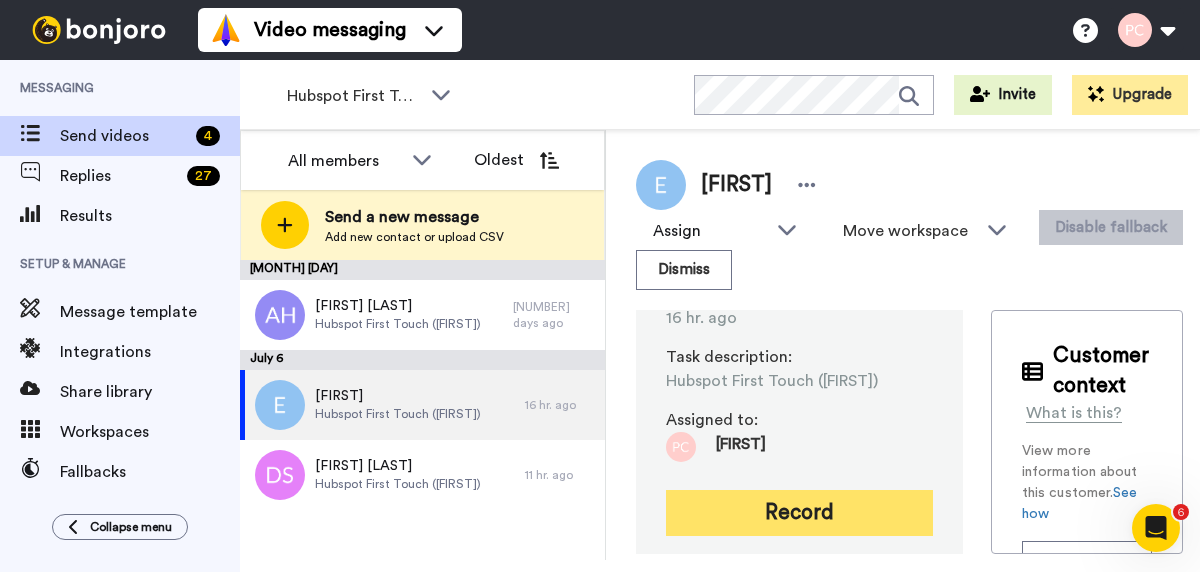 click on "Record" at bounding box center [799, 513] 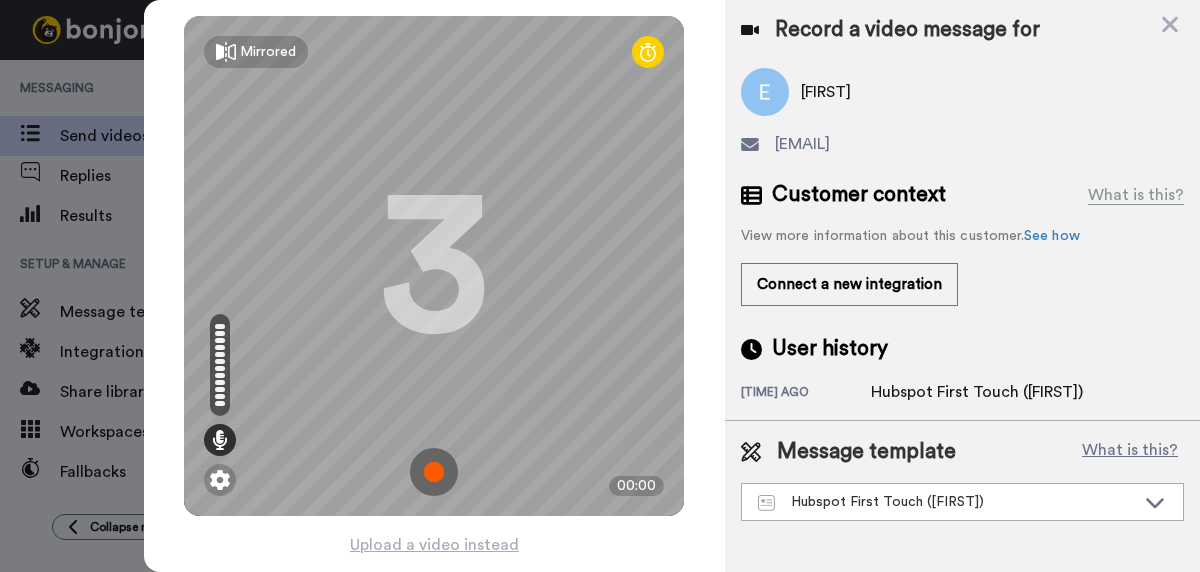 click at bounding box center [434, 472] 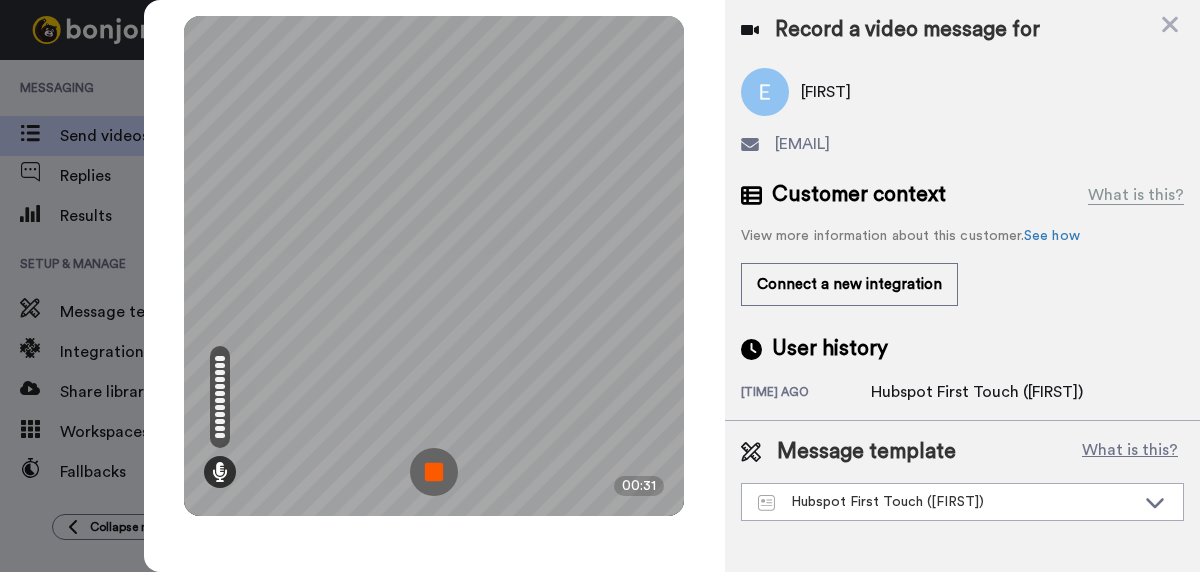 click at bounding box center [434, 472] 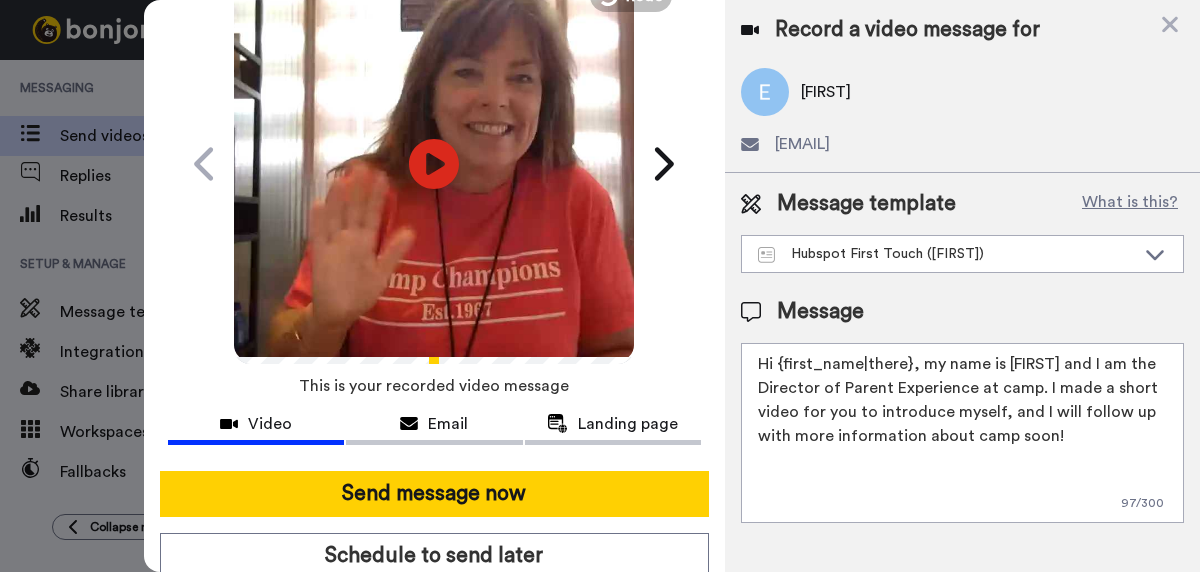 scroll, scrollTop: 106, scrollLeft: 0, axis: vertical 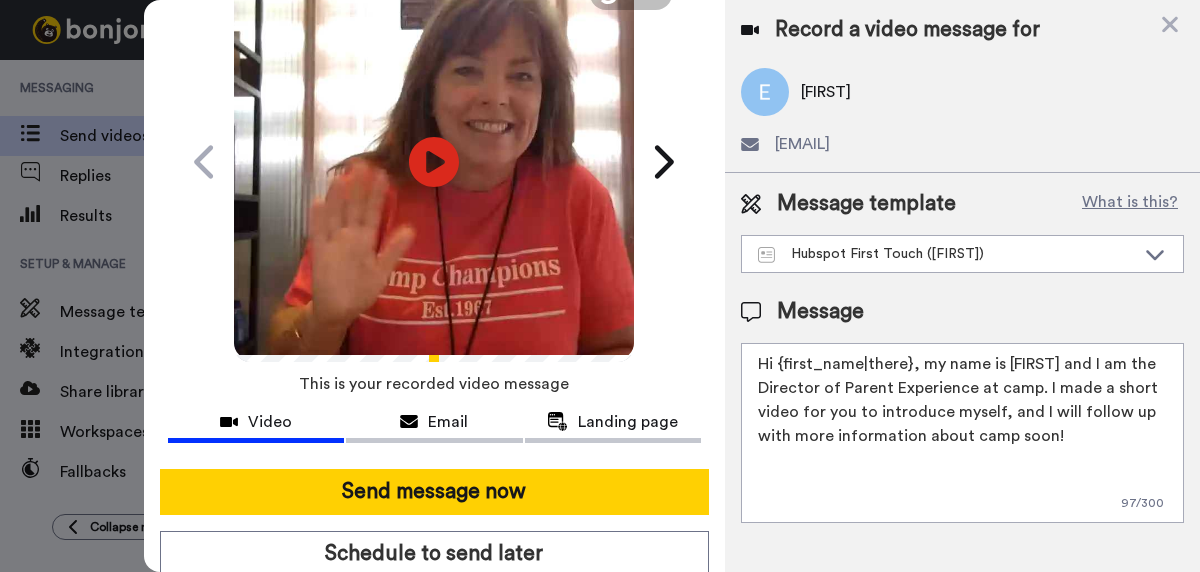 click on "Send message now" at bounding box center (434, 492) 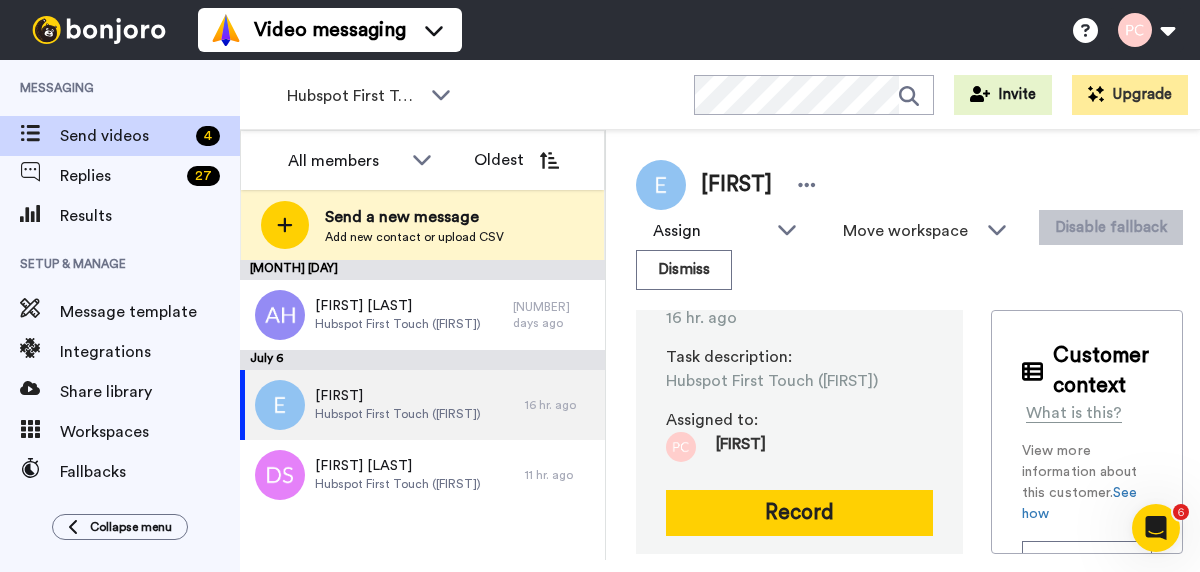 scroll, scrollTop: 0, scrollLeft: 0, axis: both 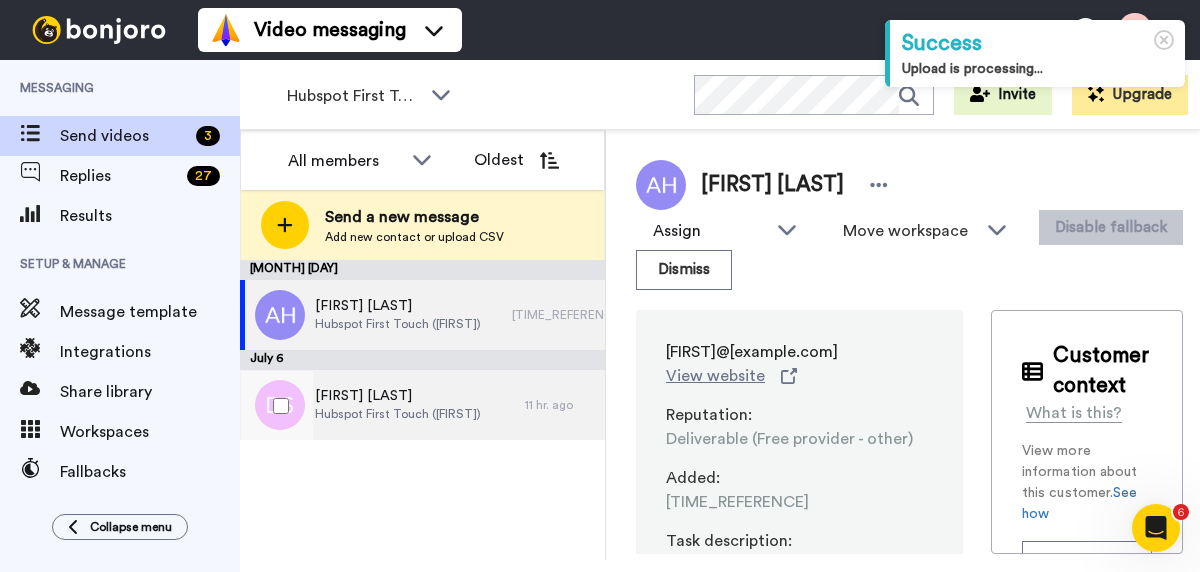 click on "Hubspot First Touch ([FIRST])" at bounding box center [398, 324] 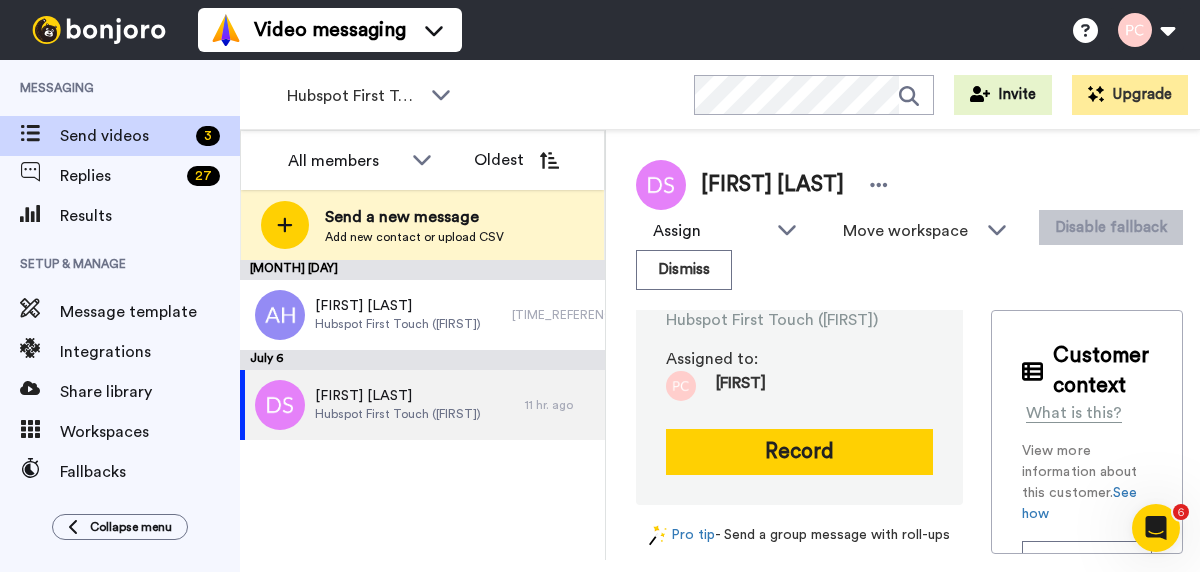 scroll, scrollTop: 223, scrollLeft: 0, axis: vertical 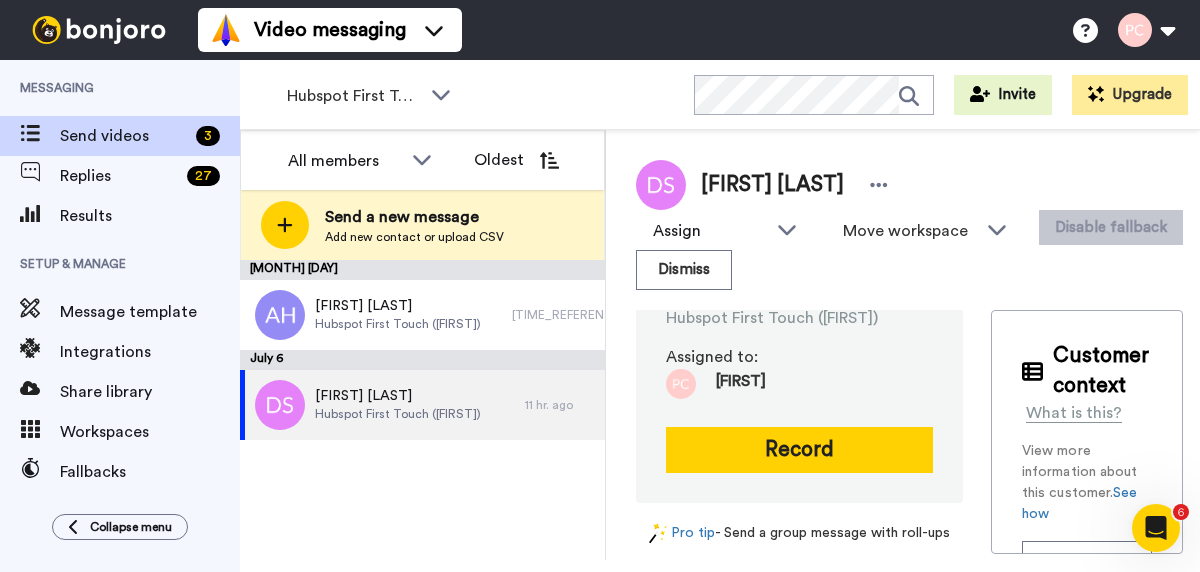 click on "Record" at bounding box center (799, 450) 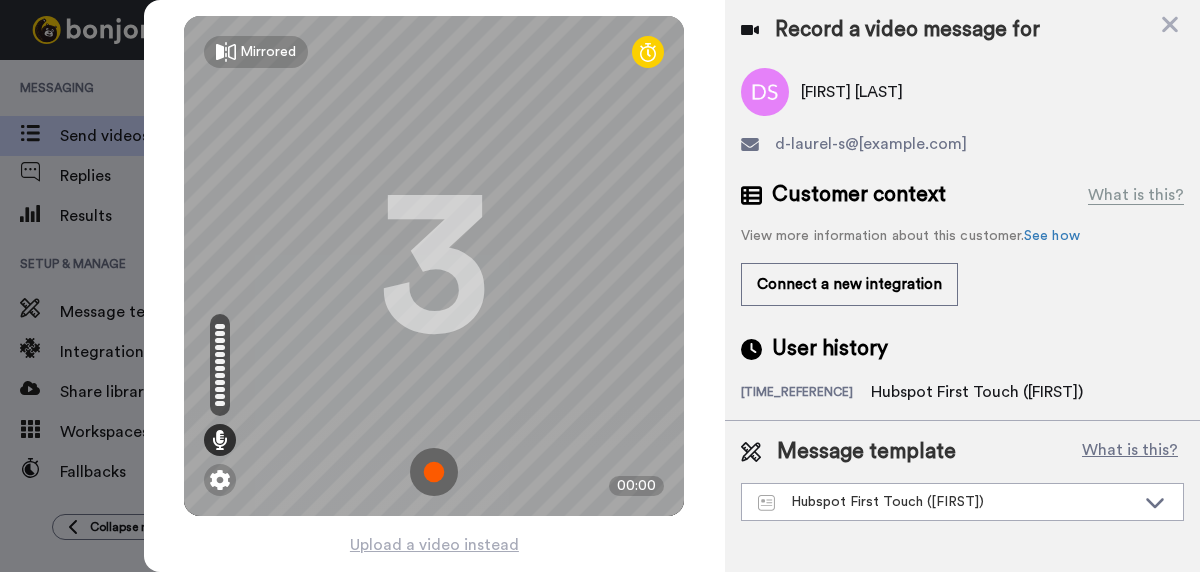 click at bounding box center (434, 472) 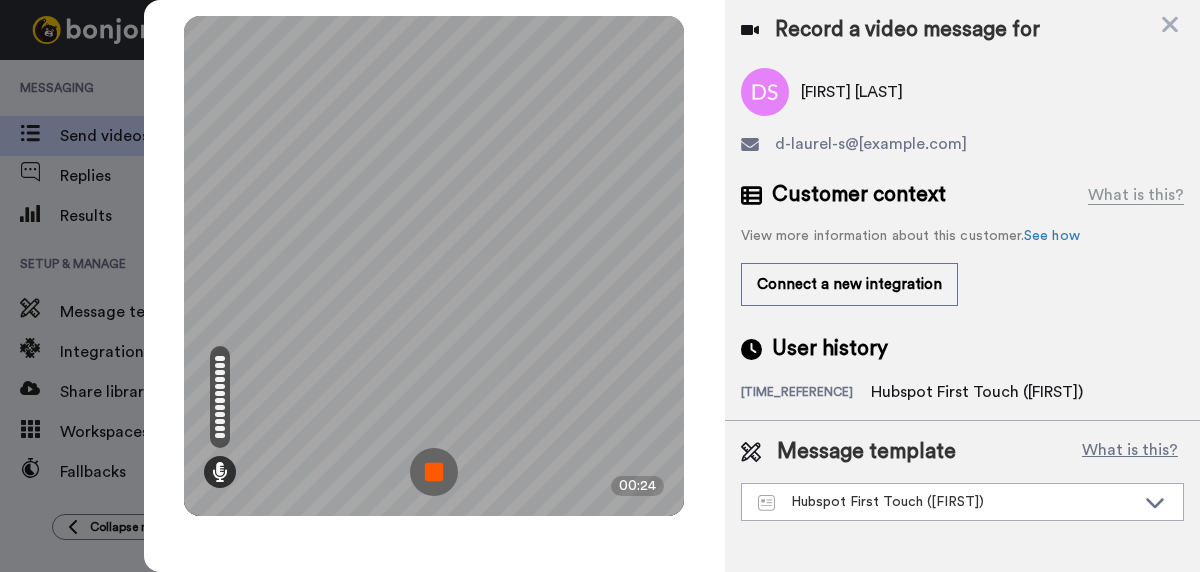 click at bounding box center (434, 472) 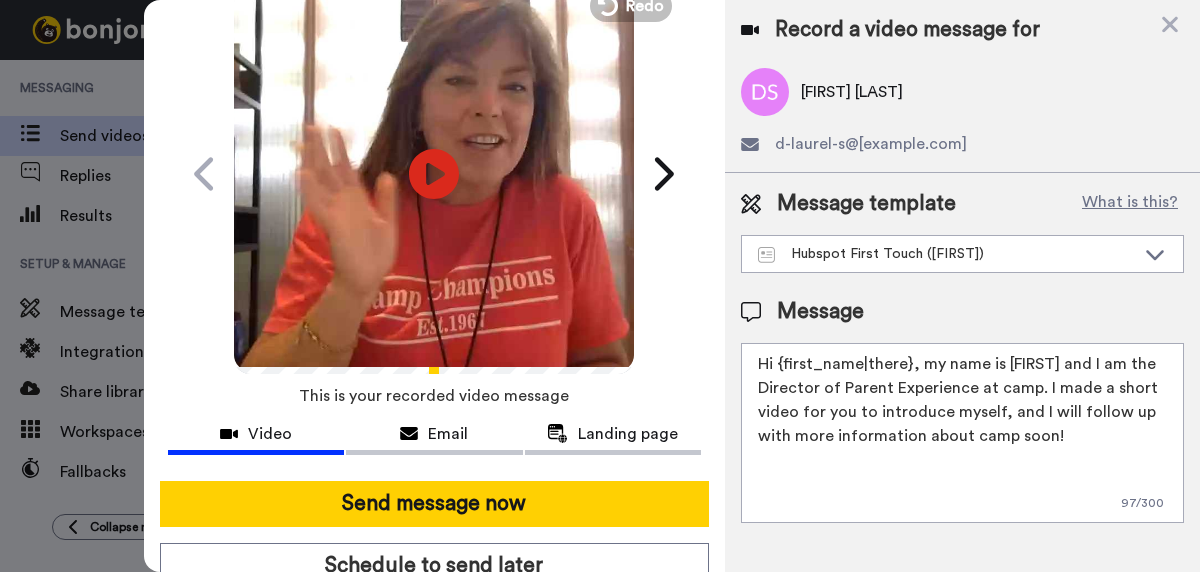 scroll, scrollTop: 101, scrollLeft: 0, axis: vertical 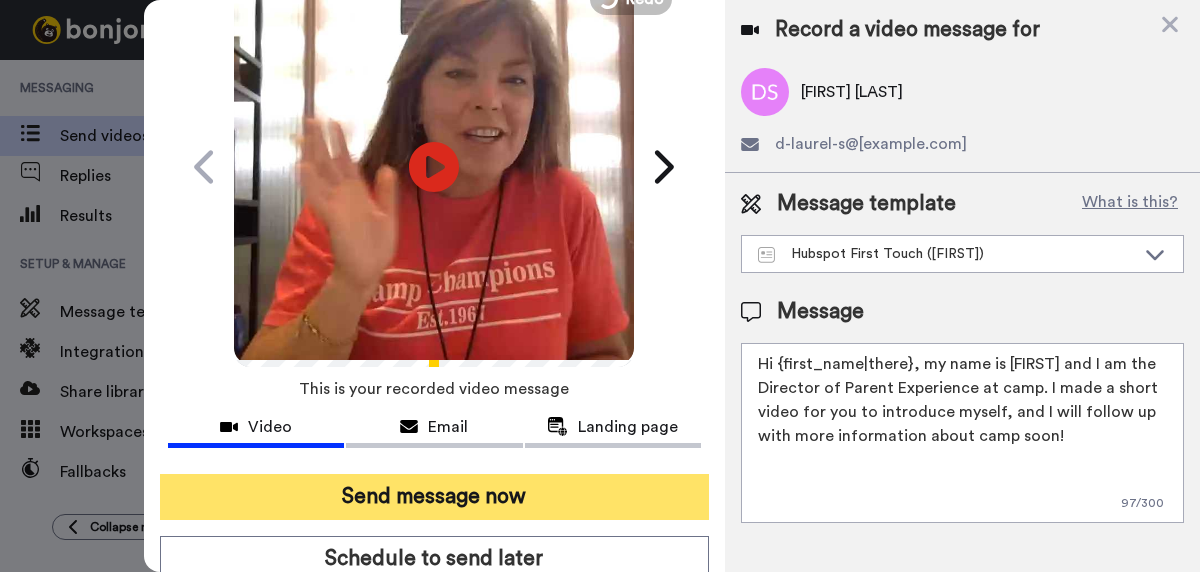 click on "Send message now" at bounding box center (434, 497) 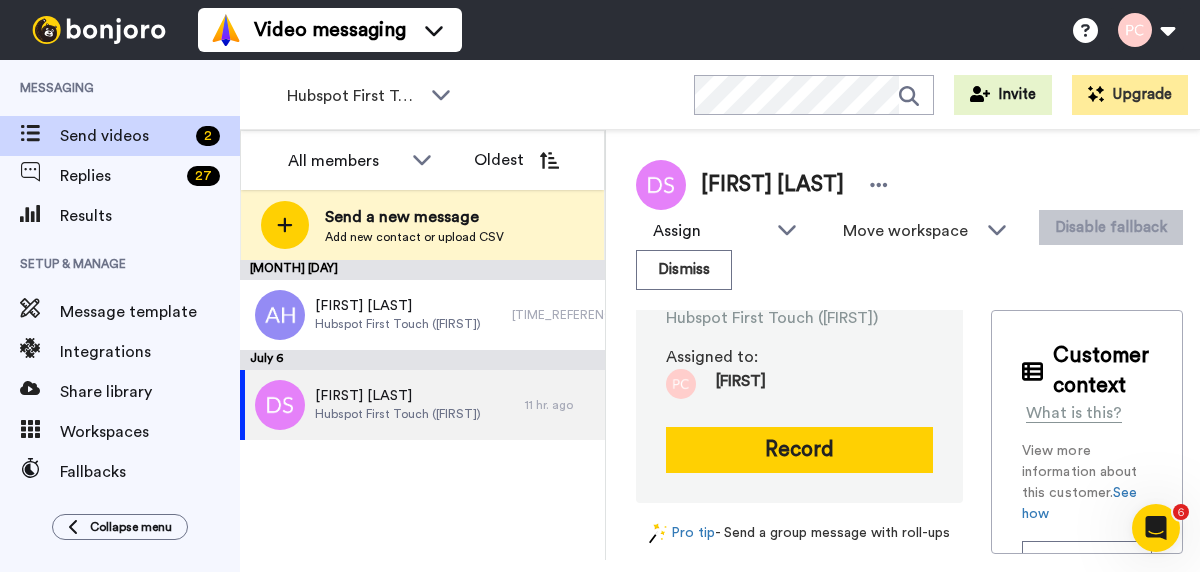 scroll, scrollTop: 0, scrollLeft: 0, axis: both 